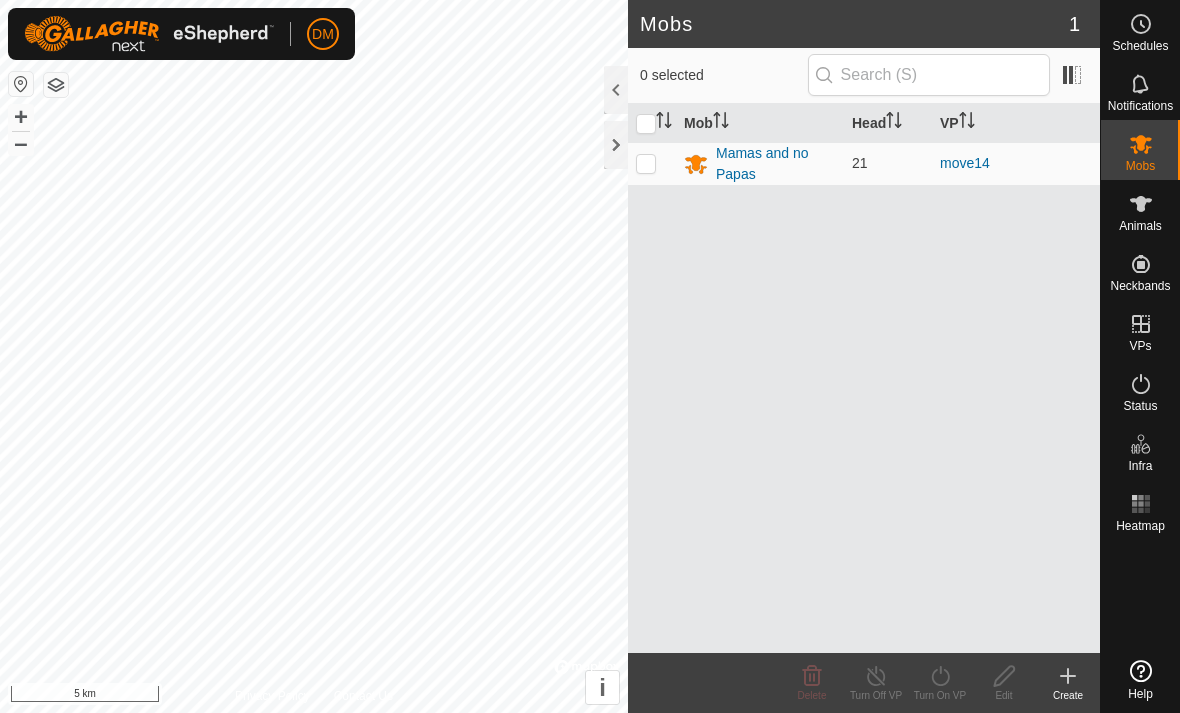 scroll, scrollTop: 0, scrollLeft: 0, axis: both 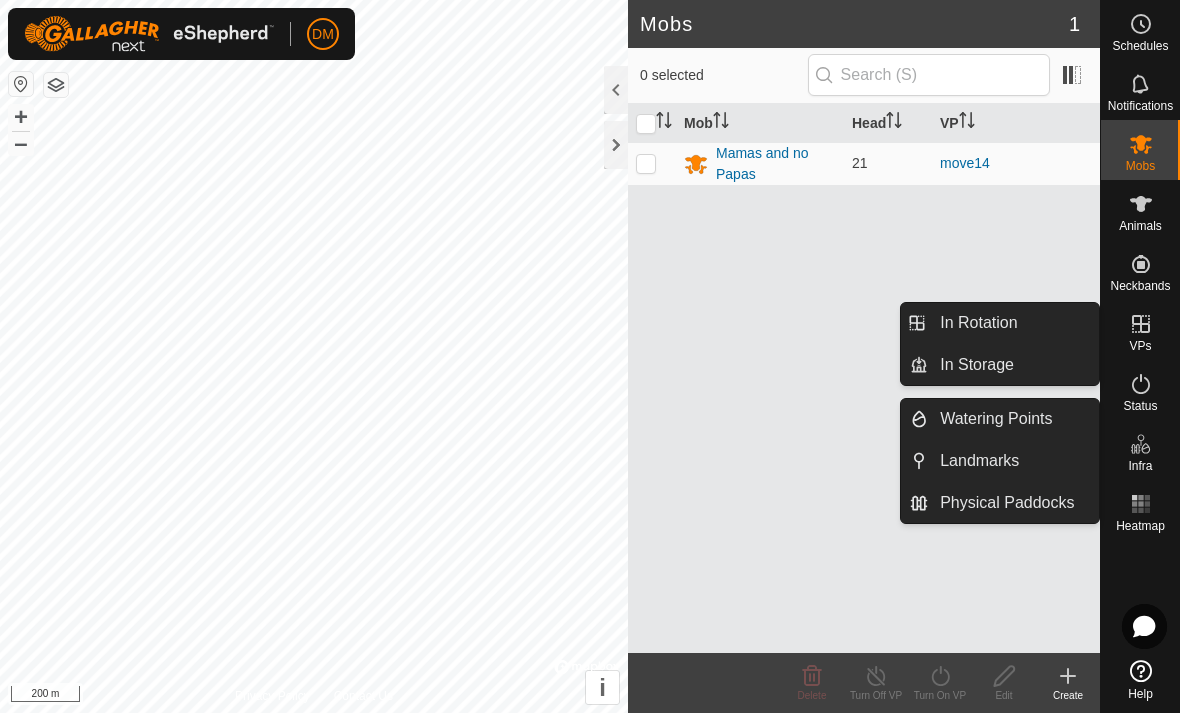 click 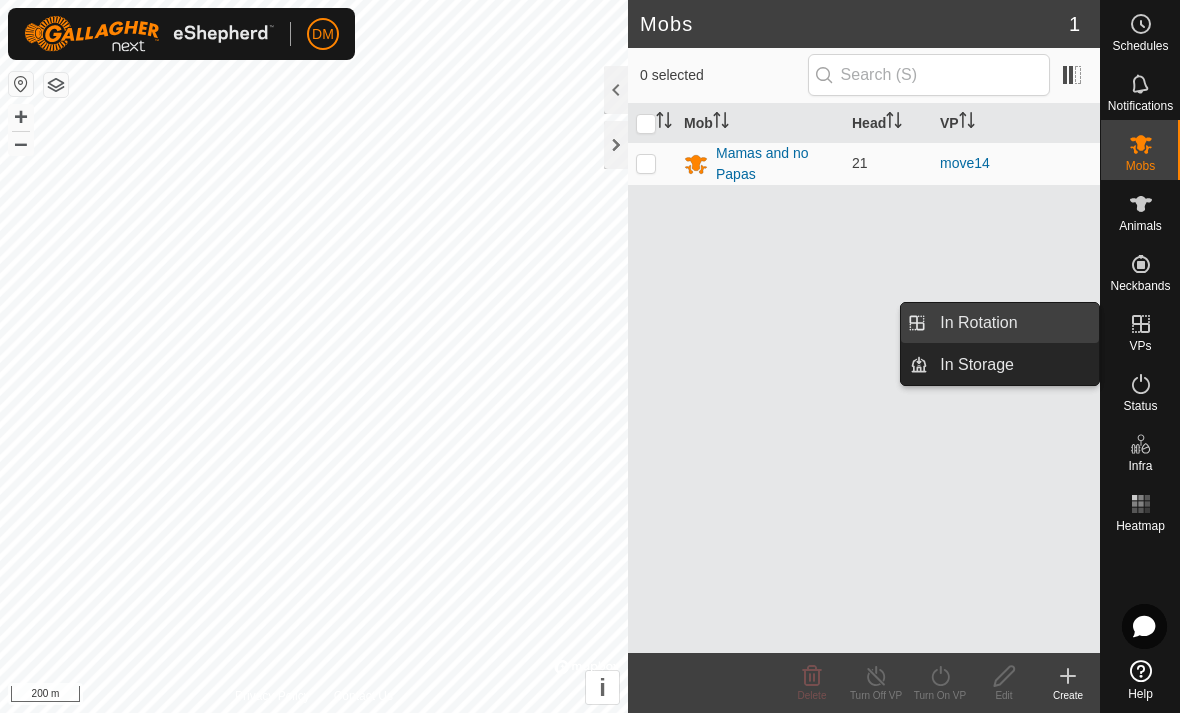 click on "In Rotation" at bounding box center [1013, 323] 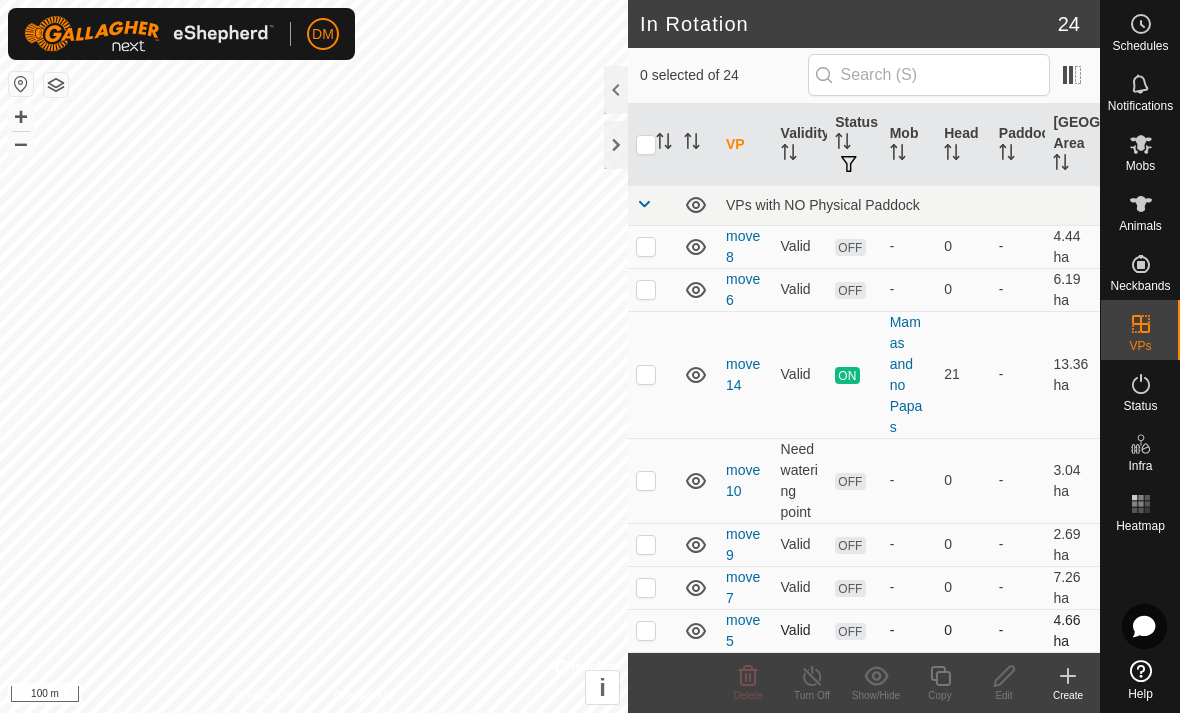 scroll, scrollTop: 0, scrollLeft: 0, axis: both 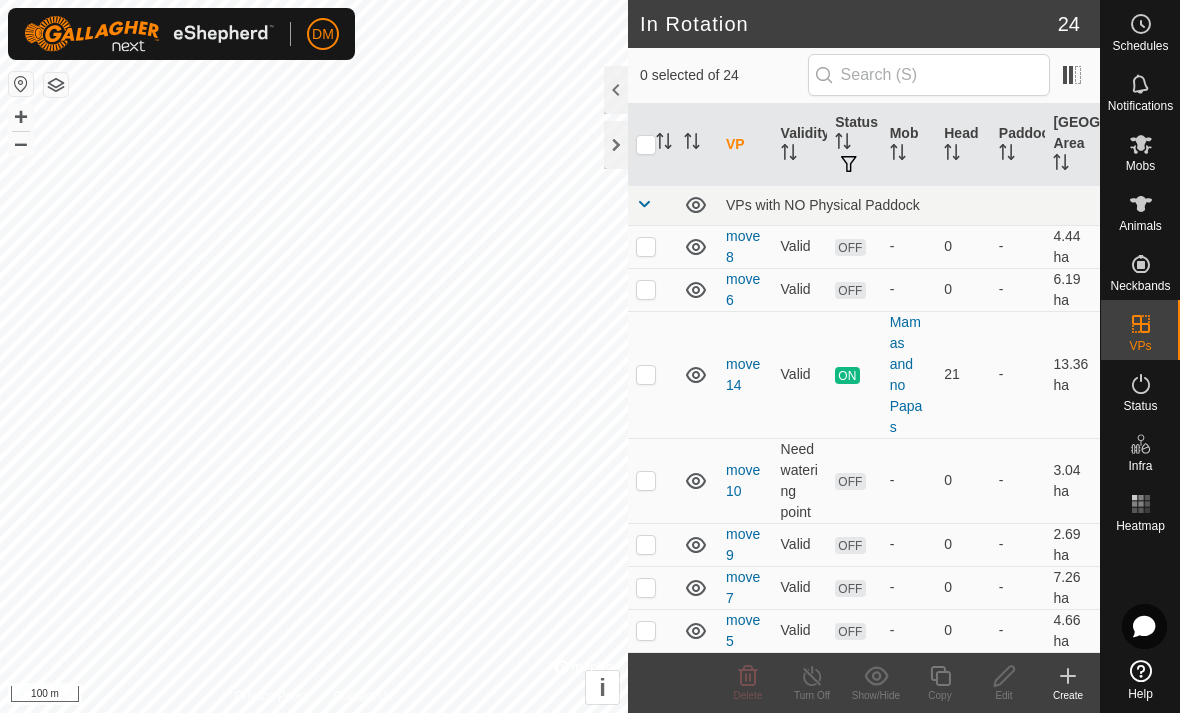 click on "Create" 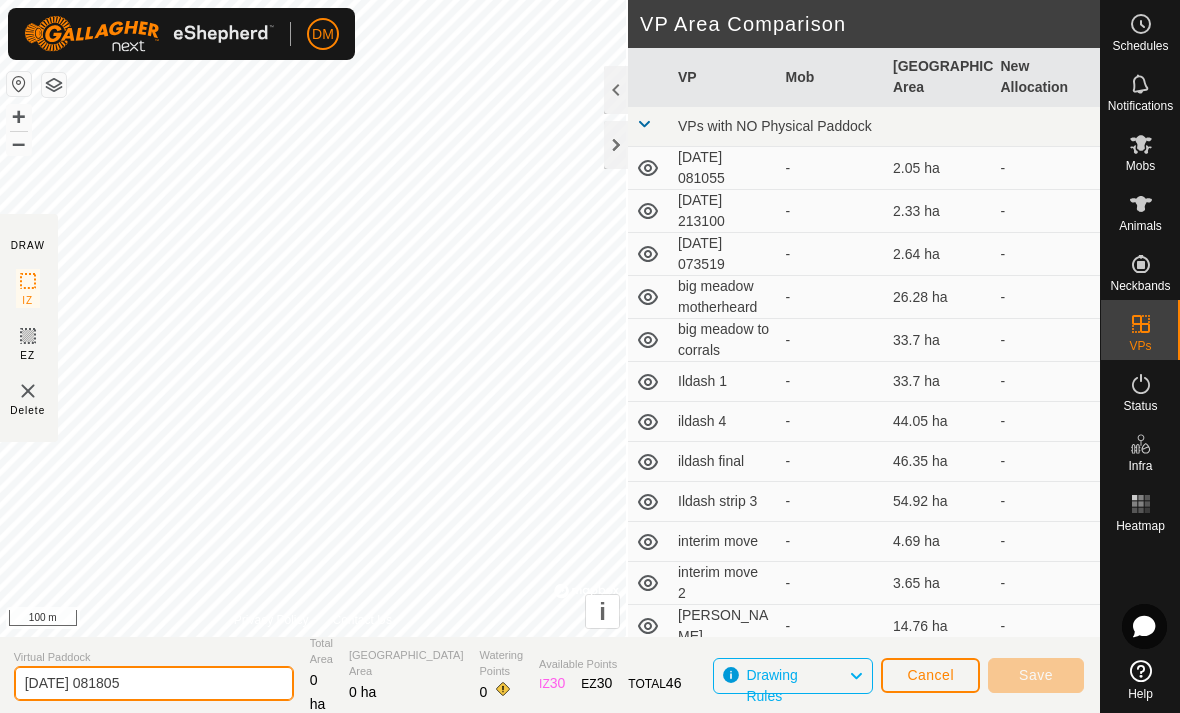 click on "DM Schedules Notifications Mobs Animals Neckbands VPs Status Infra Heatmap Help DRAW IZ EZ Delete Privacy Policy Contact Us + – ⇧ i ©  Mapbox , ©  OpenStreetMap ,  Improve this map 100 m VP Area Comparison     VP   Mob   Grazing Area   New Allocation  VPs with NO Physical Paddock  [DATE] 081055  -  2.05 ha   -   [DATE] 213100  -  2.33 ha   -   [DATE] 073519  -  2.64 ha   -   big meadow motherheard  -  26.28 ha   -   big meadow to corrals  -  33.7 ha   -   [GEOGRAPHIC_DATA] 1  -  33.7 ha   -   ildash 4  -  44.05 ha   -   ildash final  -  46.35 ha   -   Ildash strip 3  -  54.92 ha   -   interim move  -  4.69 ha   -   interim move 2  -  3.65 [PERSON_NAME] meadow  -  14.76 [PERSON_NAME] to [PERSON_NAME]  -  18.1 ha   -   move 11  -  4.08 ha   -   move 12  -  10.01 ha   -   move 13  -  8.74 ha   -   move 4  -  3.35 ha   -   move 5  -  4.66 ha   -   move 7  -  7.26 ha   -   move 9  -  2.69 ha   -   move10  -  3.04 ha   -   move14   Mamas and no Papas   13.36 ha   -   move6  -  6.19 ha   -   move8  -" at bounding box center (590, 356) 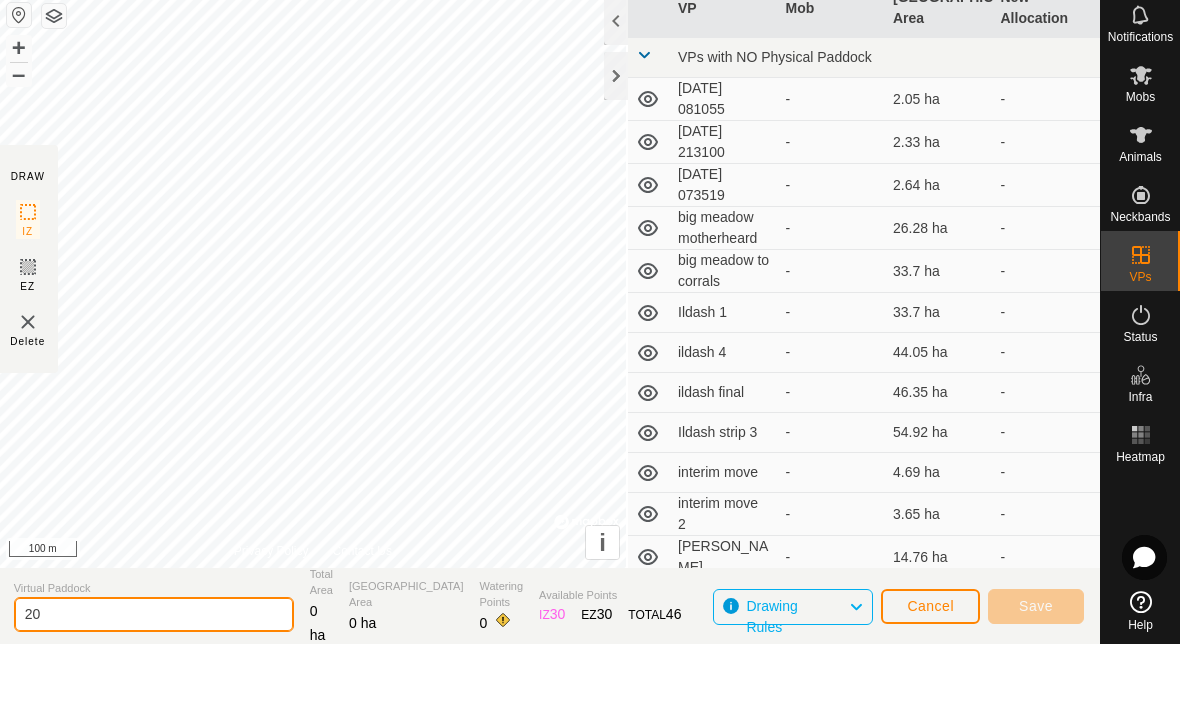 type on "2" 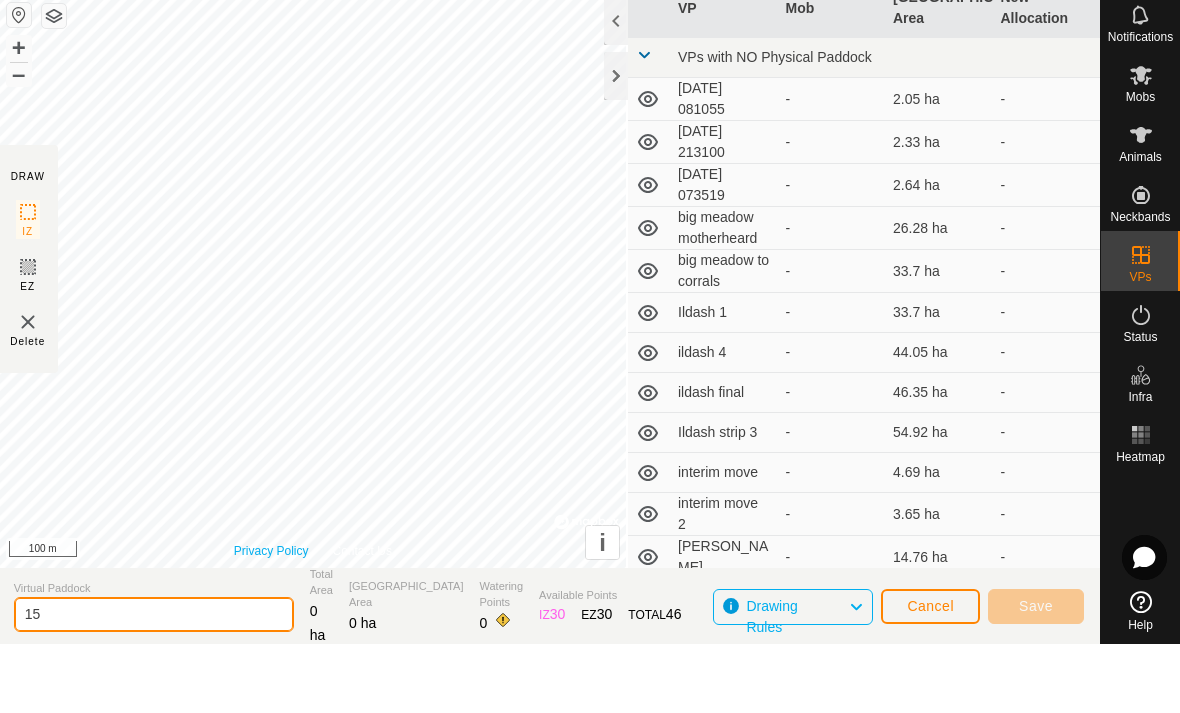 type on "15" 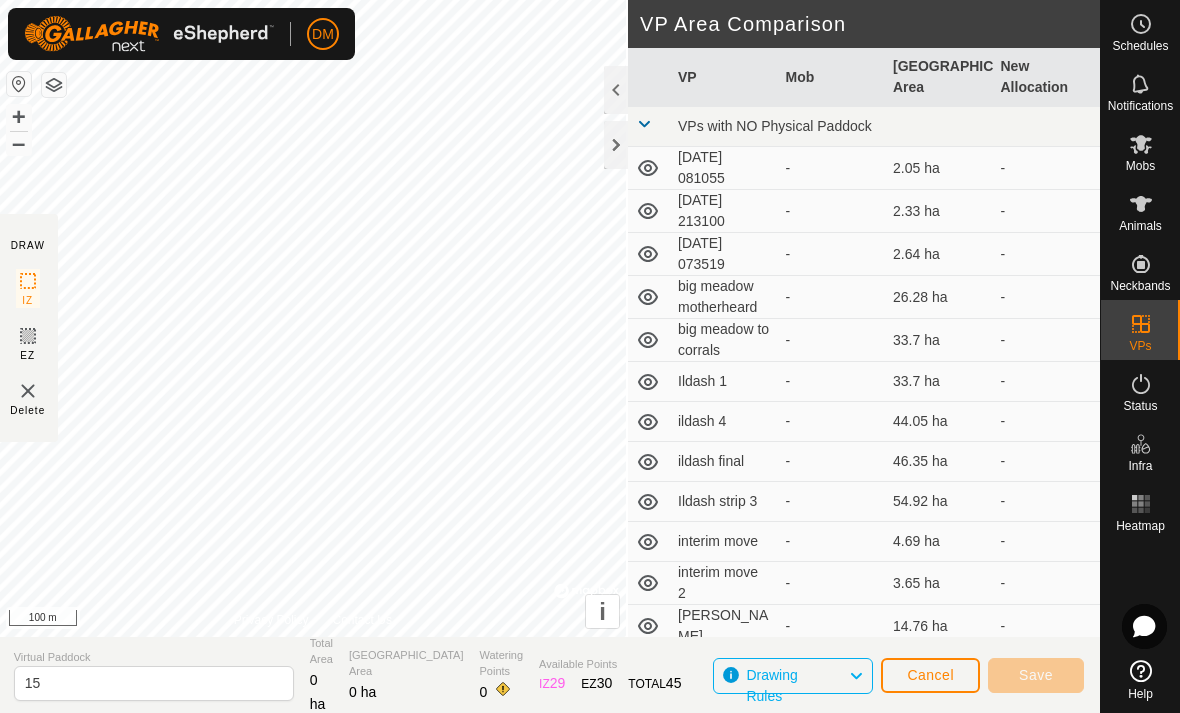 click on "Cancel Save" 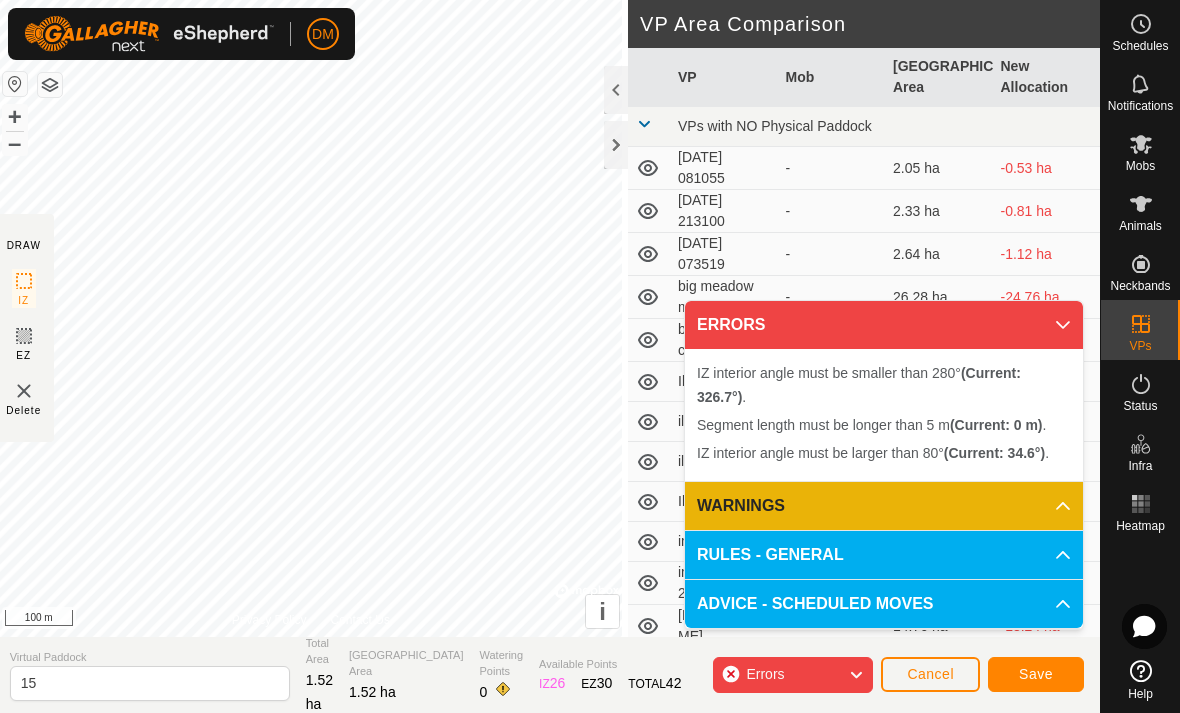 click on "Delete" 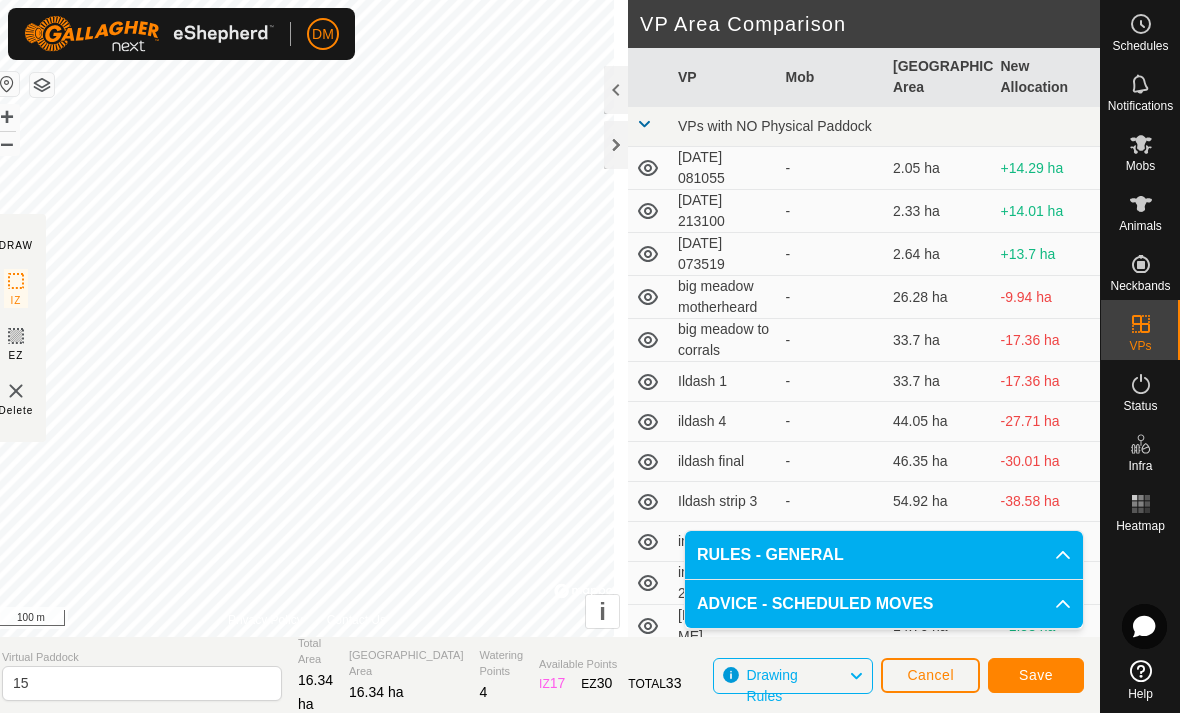click on "Save" 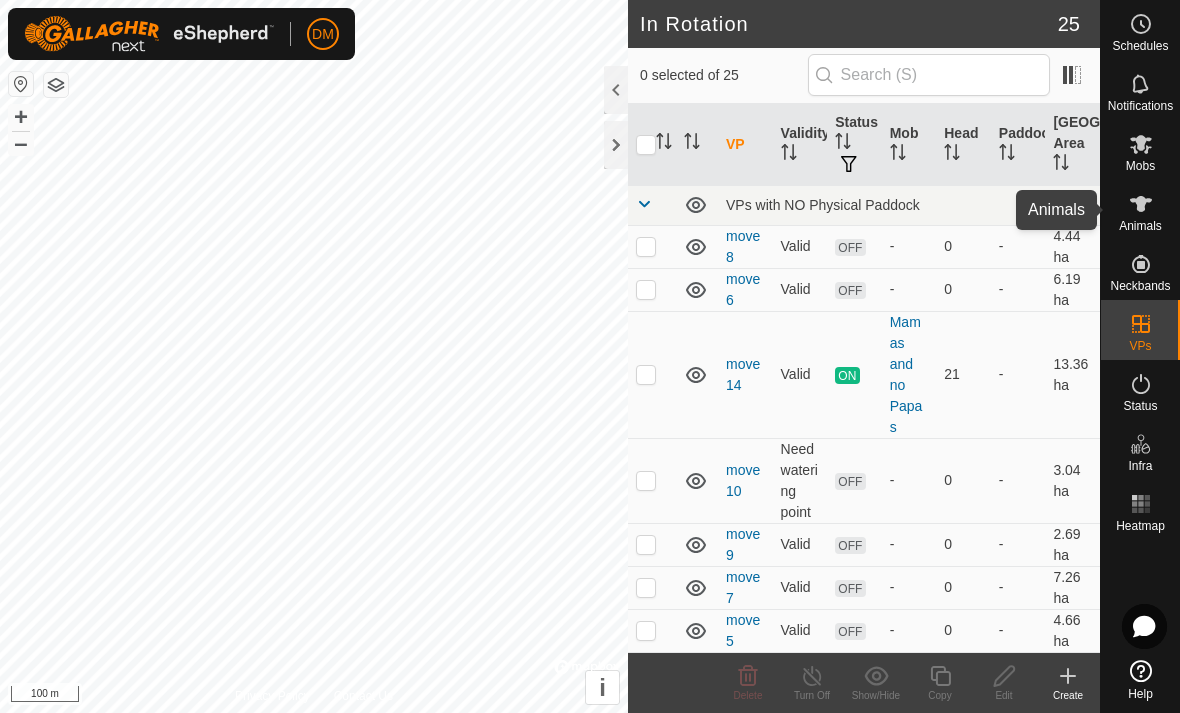 click 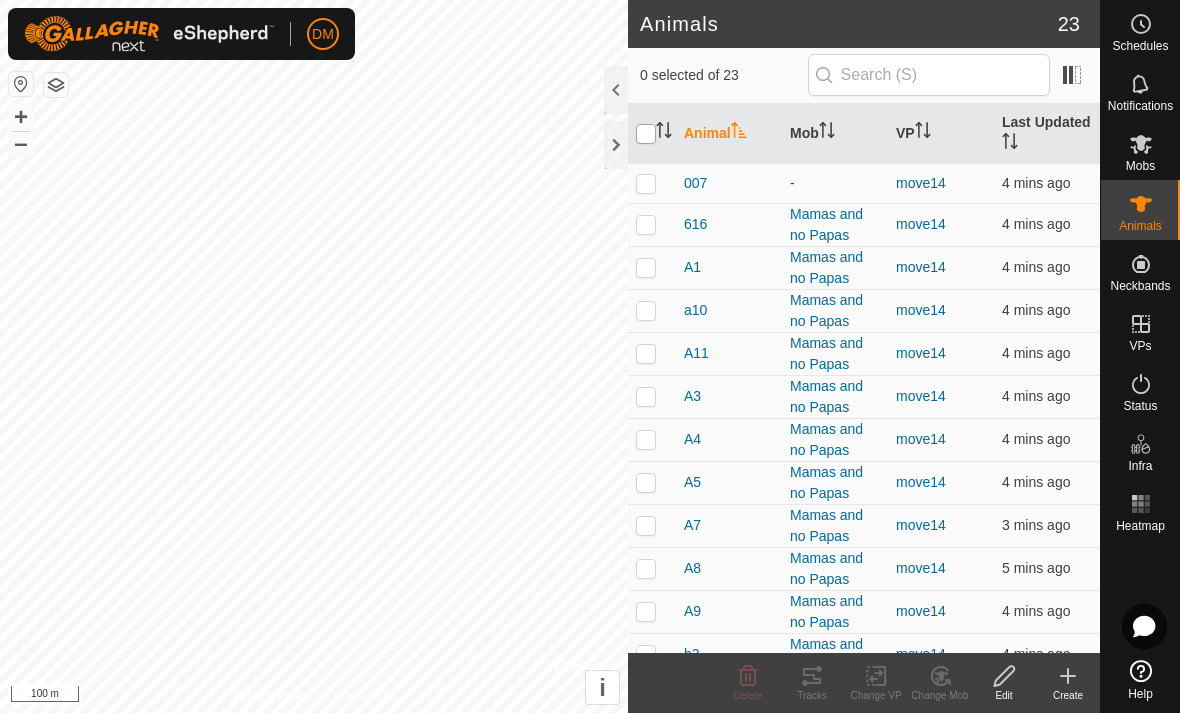 click at bounding box center [646, 134] 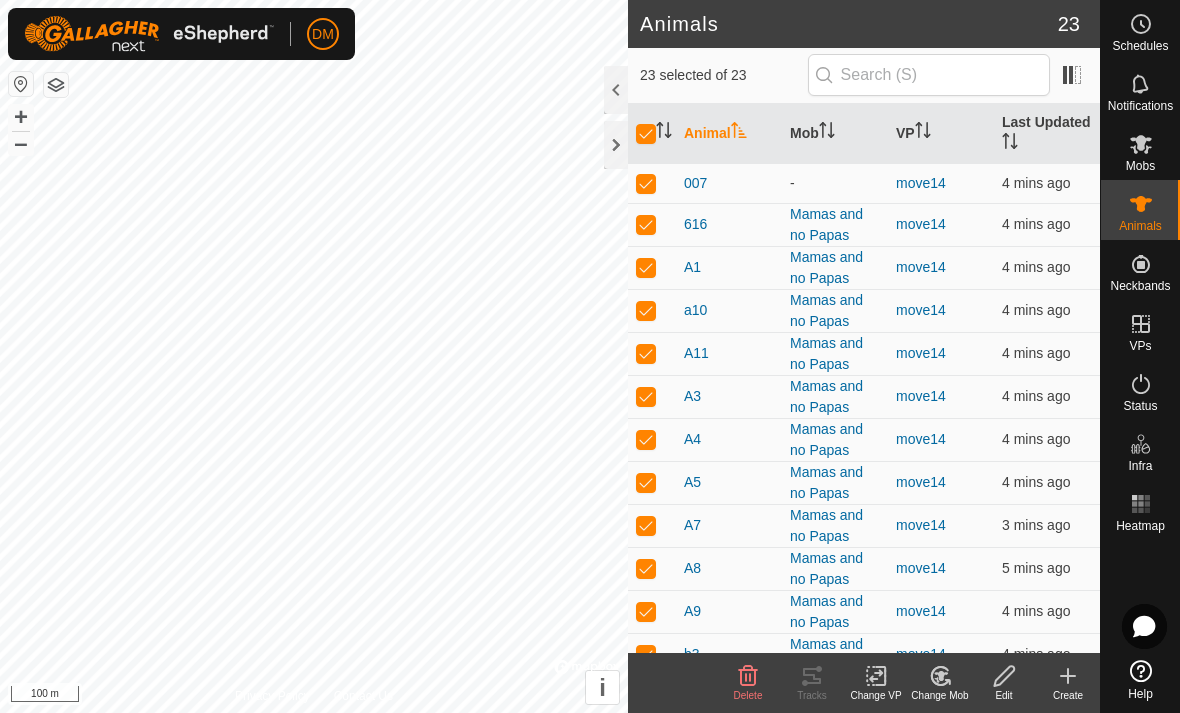 click 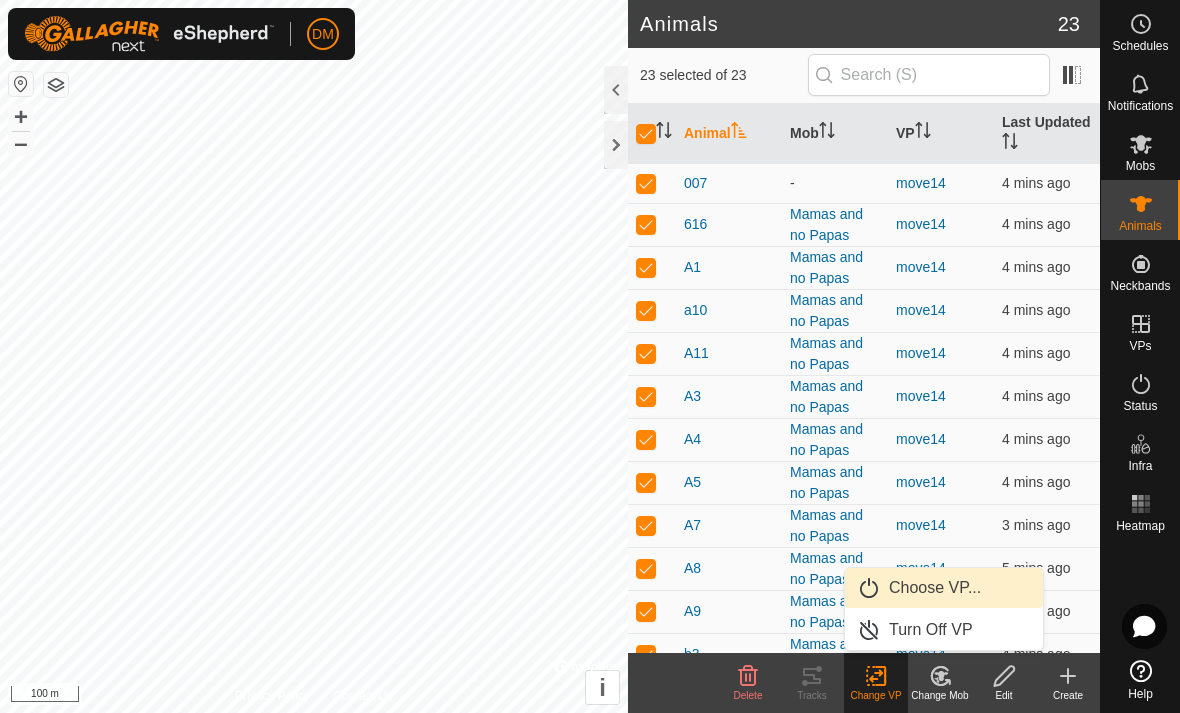 click on "Choose VP..." at bounding box center (944, 588) 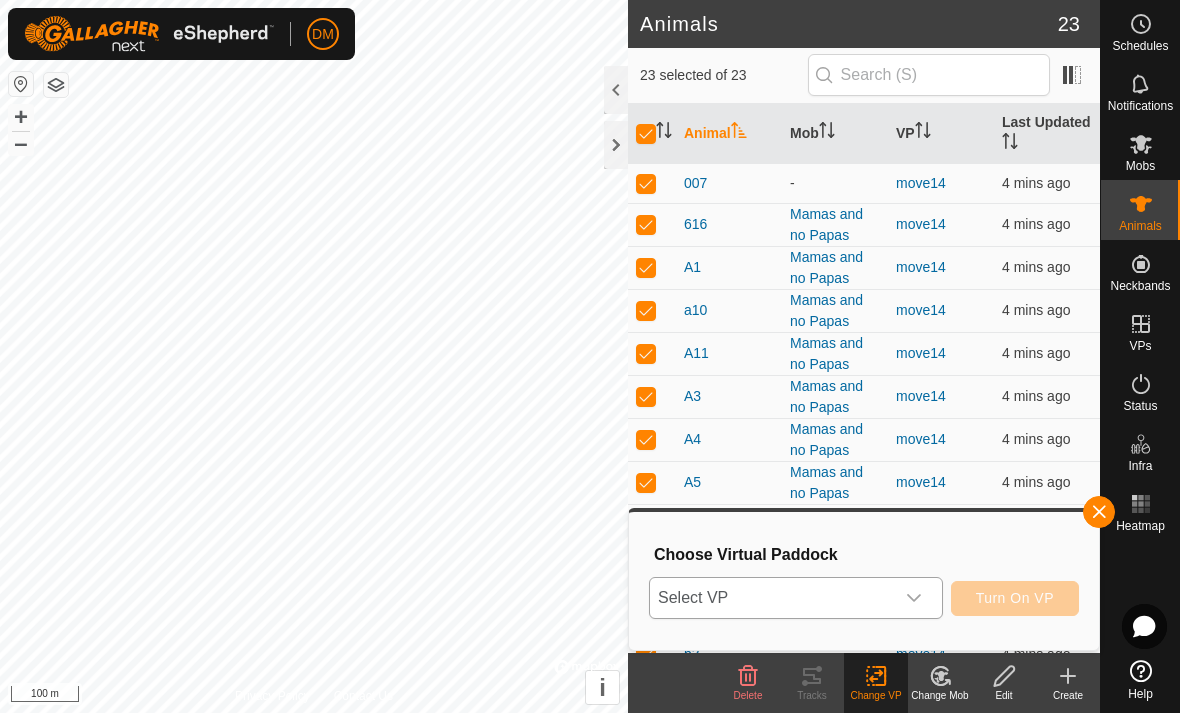 click at bounding box center (914, 598) 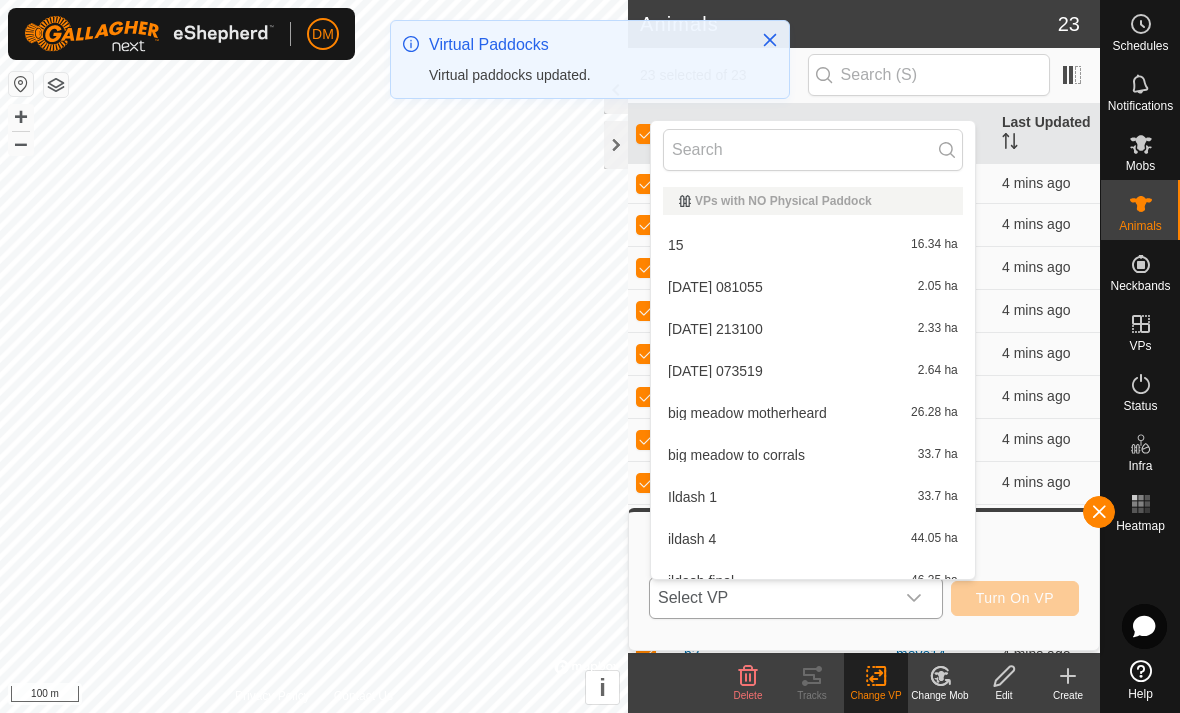 scroll, scrollTop: 22, scrollLeft: 0, axis: vertical 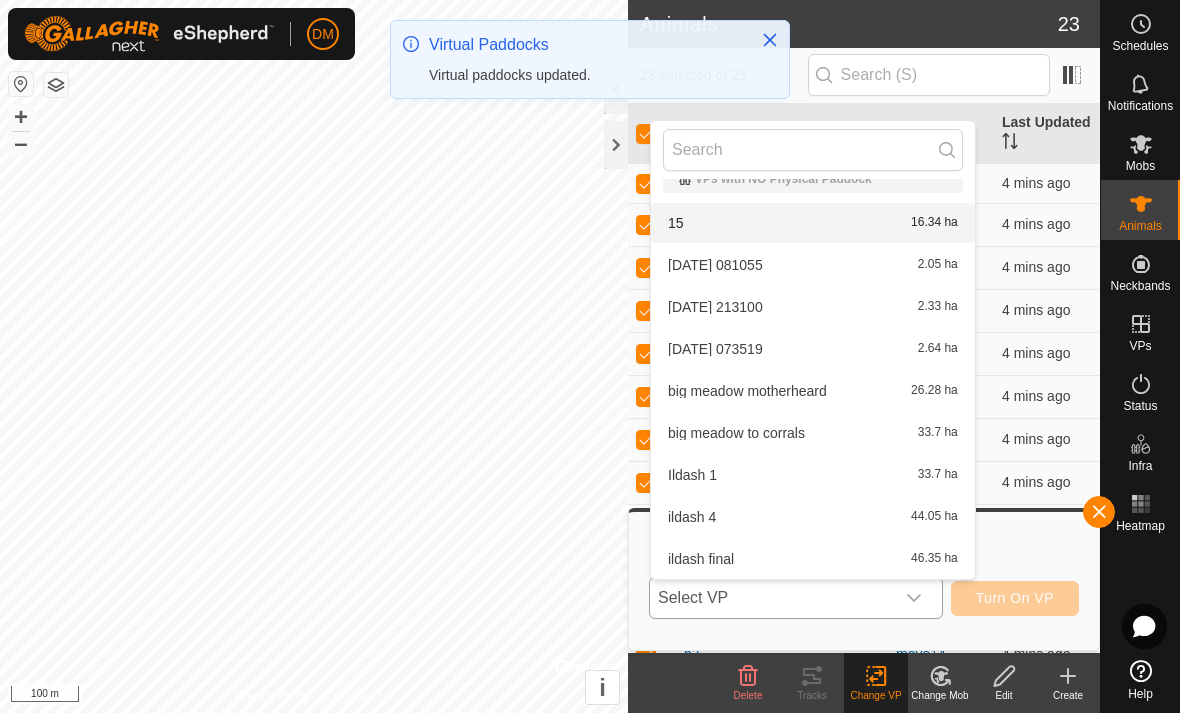 click on "15  16.34 ha" at bounding box center [813, 223] 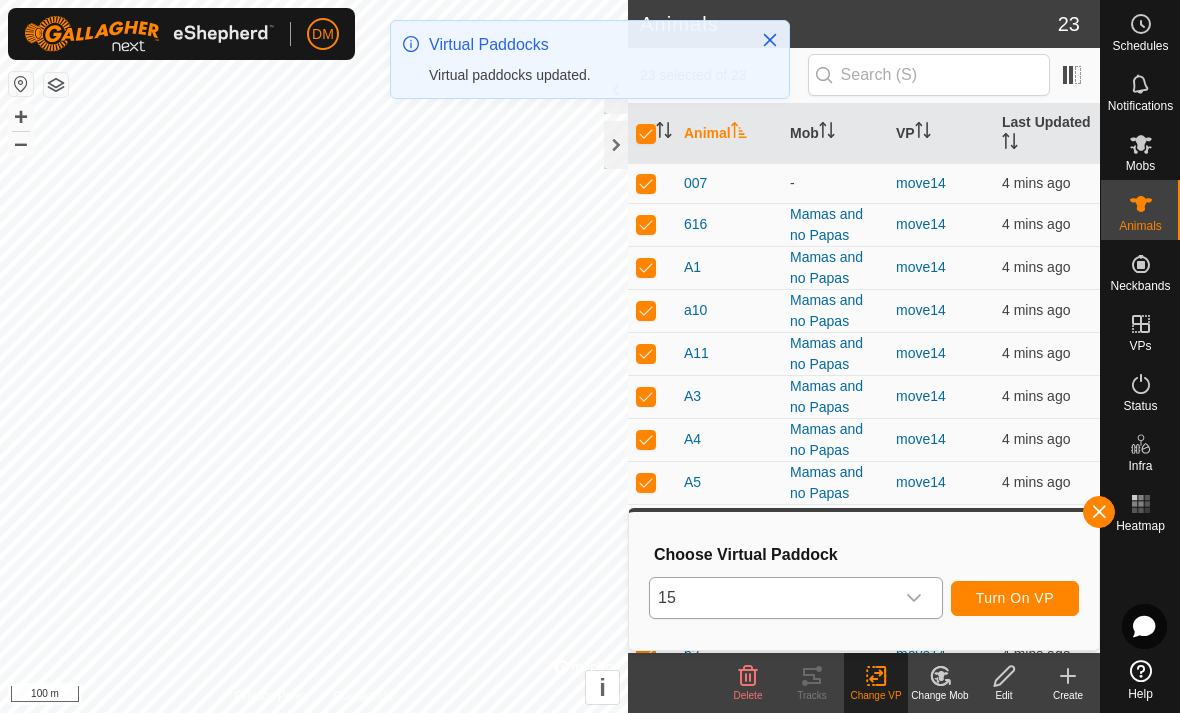 click on "Turn On VP" at bounding box center [1015, 598] 